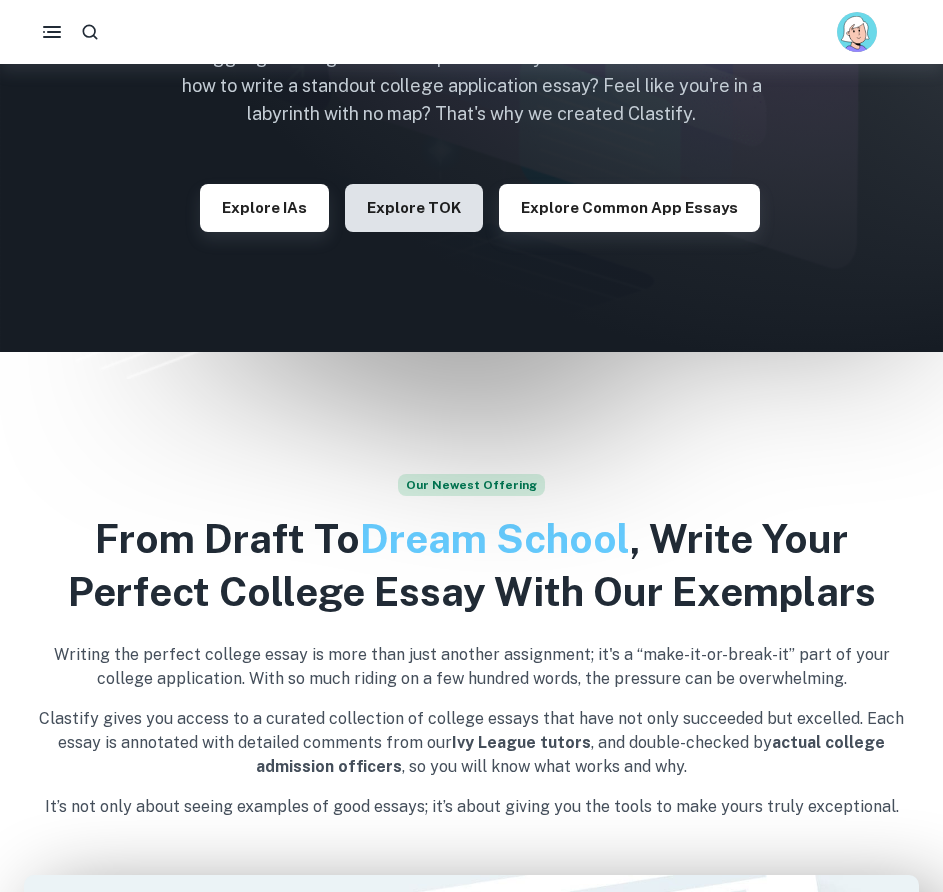 scroll, scrollTop: 0, scrollLeft: 0, axis: both 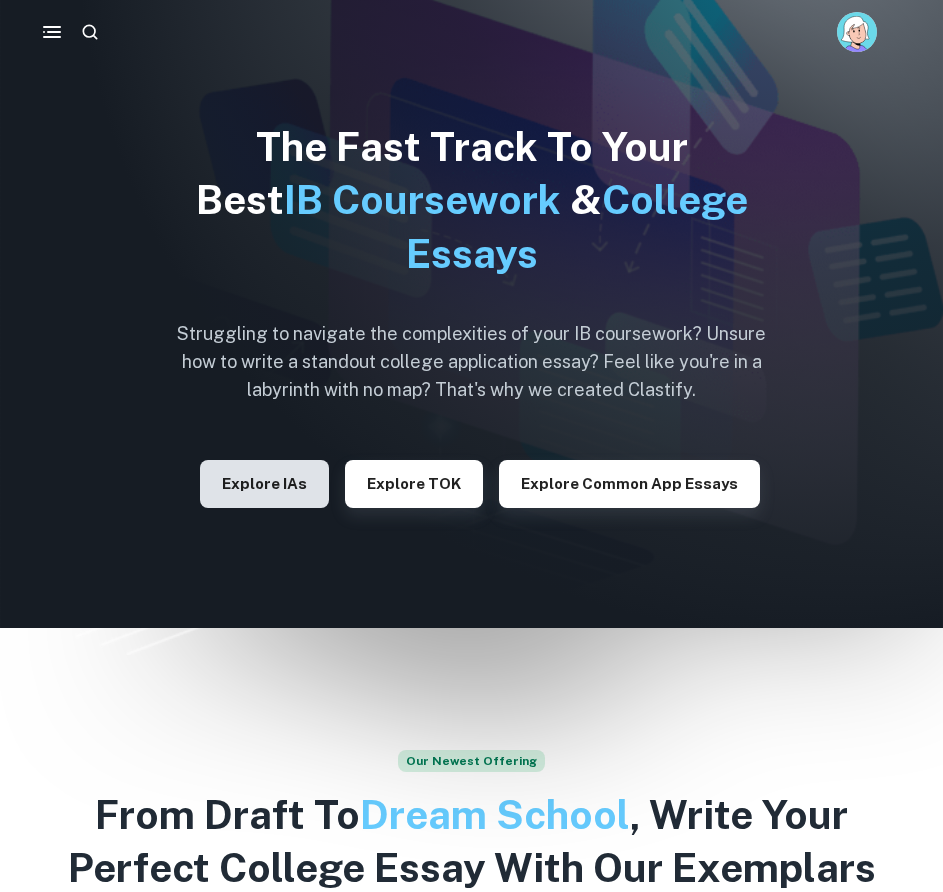 click on "Explore IAs" at bounding box center [264, 484] 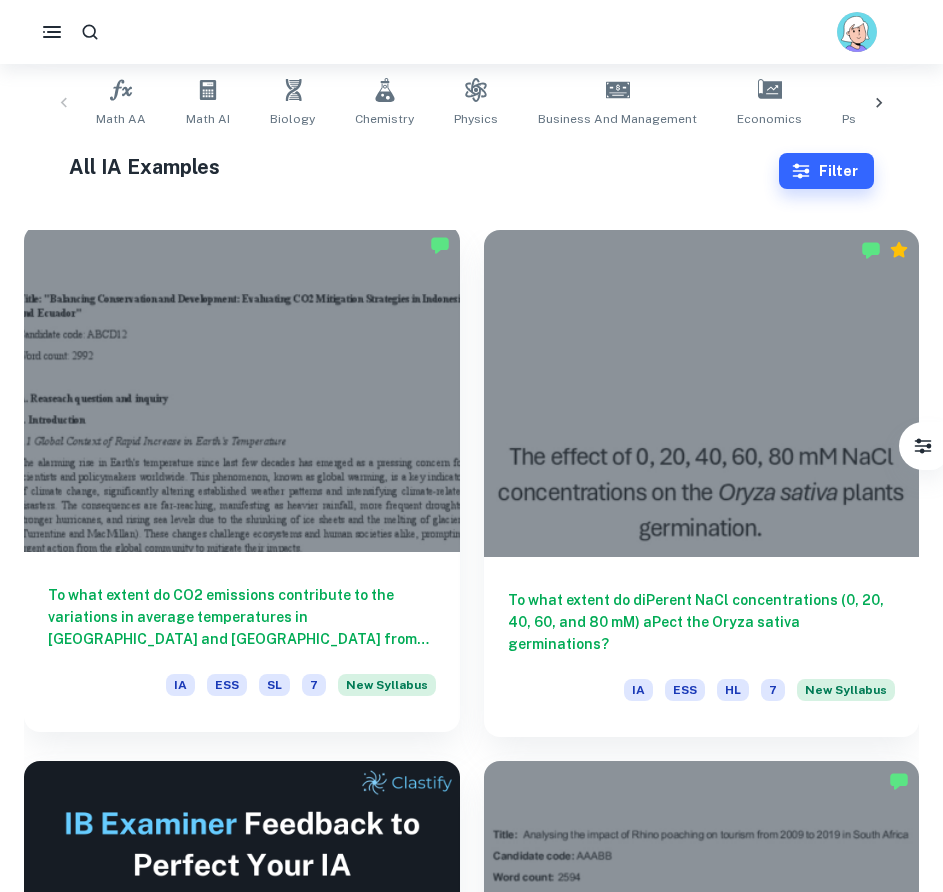 scroll, scrollTop: 100, scrollLeft: 0, axis: vertical 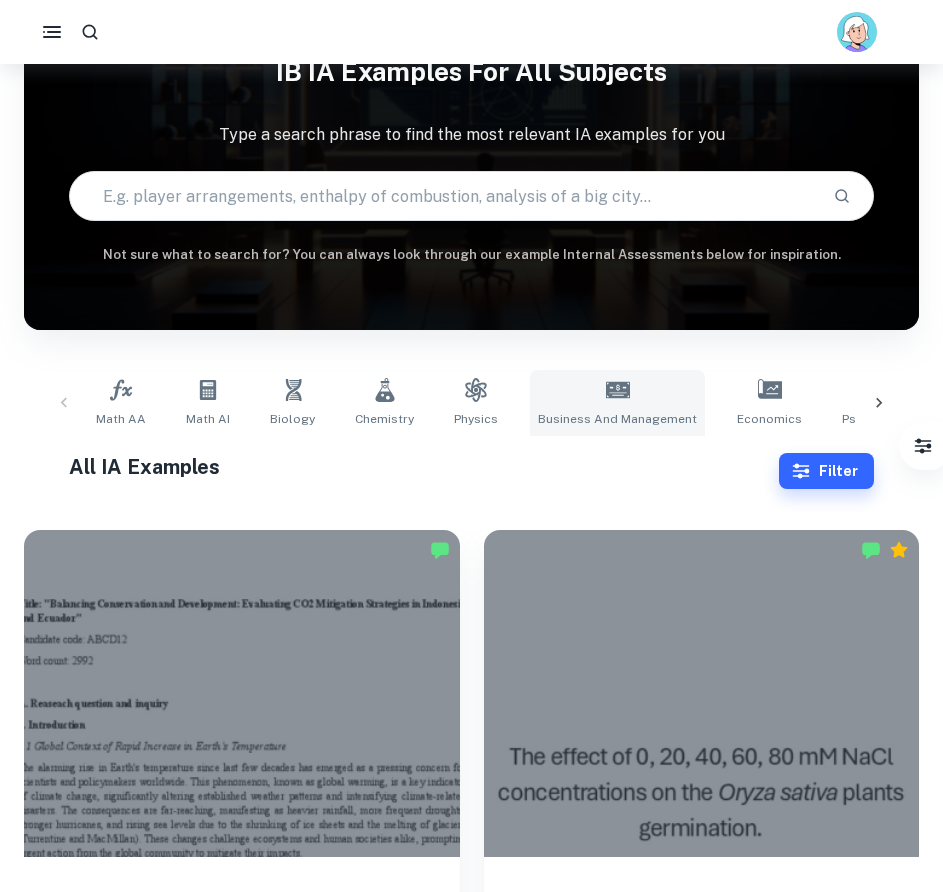 click on "Business and Management" at bounding box center [617, 403] 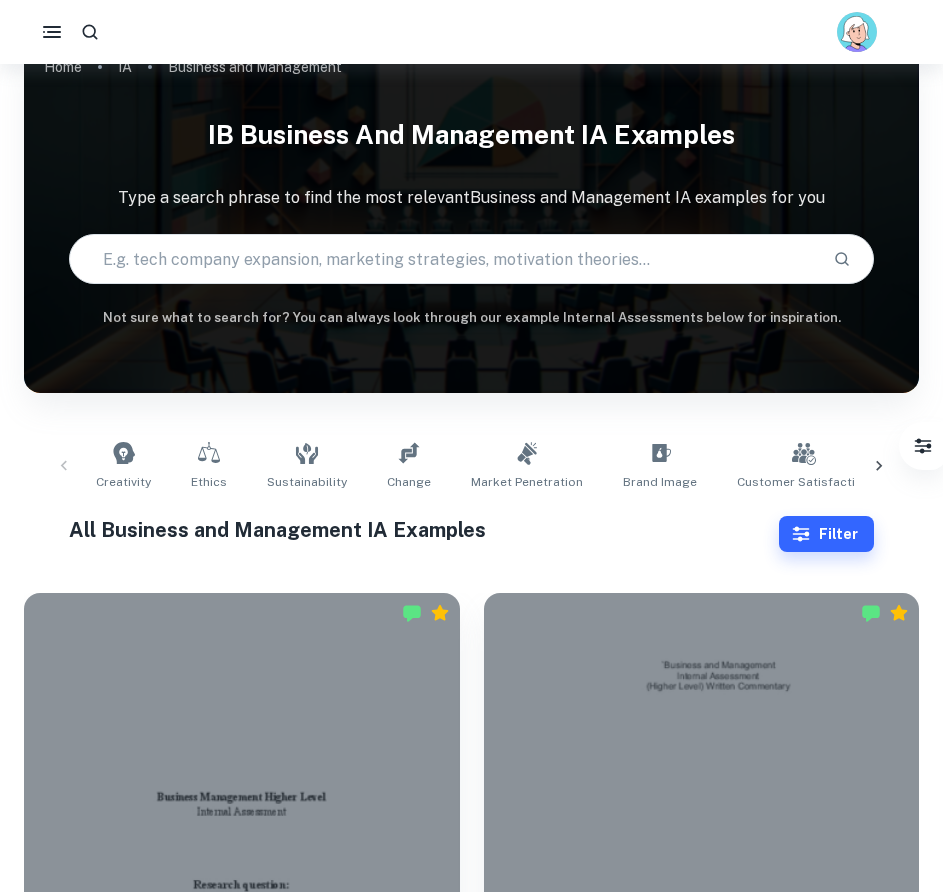 scroll, scrollTop: 100, scrollLeft: 0, axis: vertical 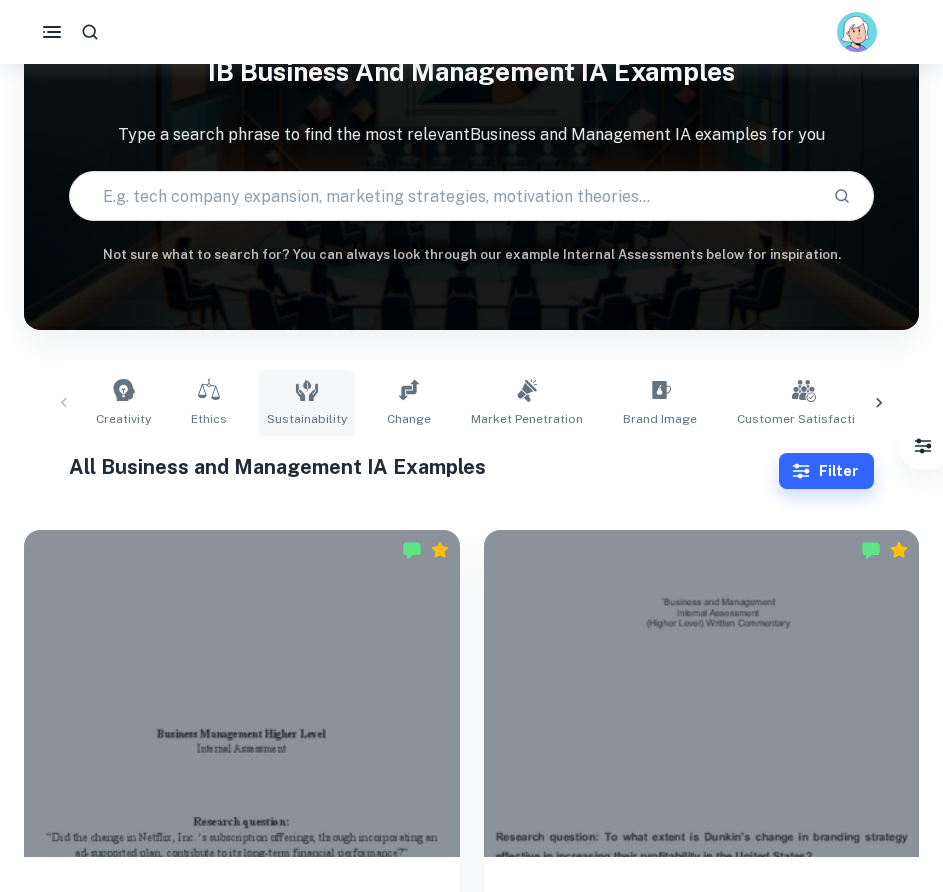 click on "Sustainability" at bounding box center (307, 403) 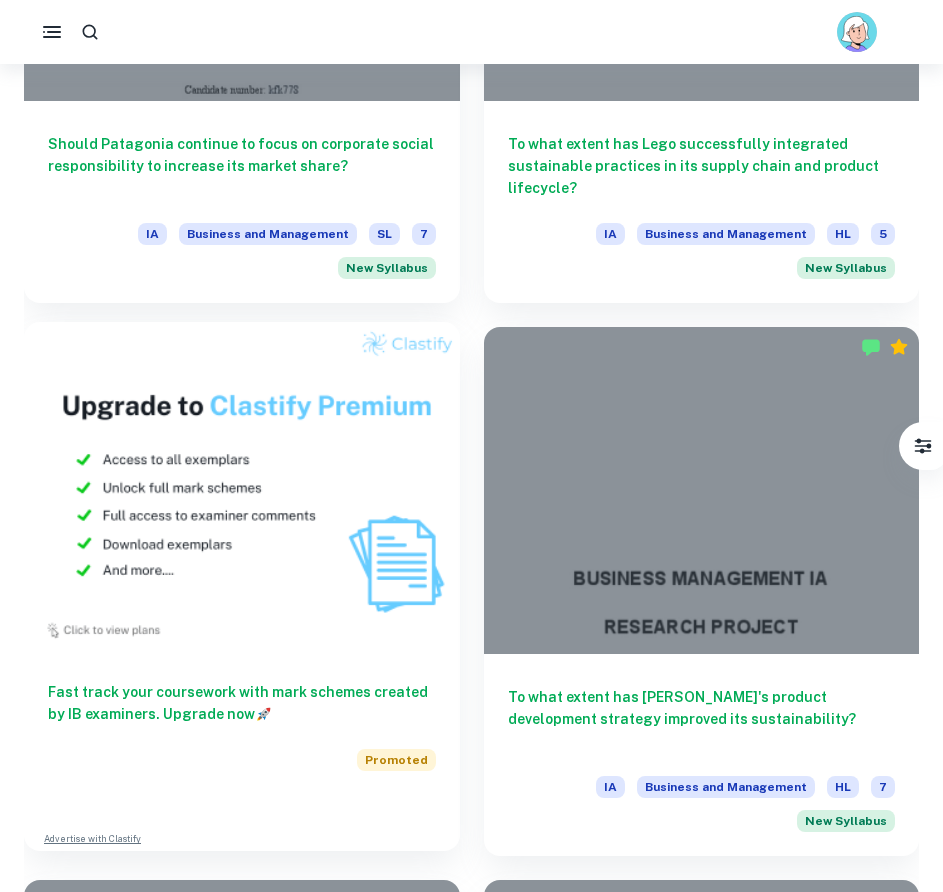 scroll, scrollTop: 2100, scrollLeft: 0, axis: vertical 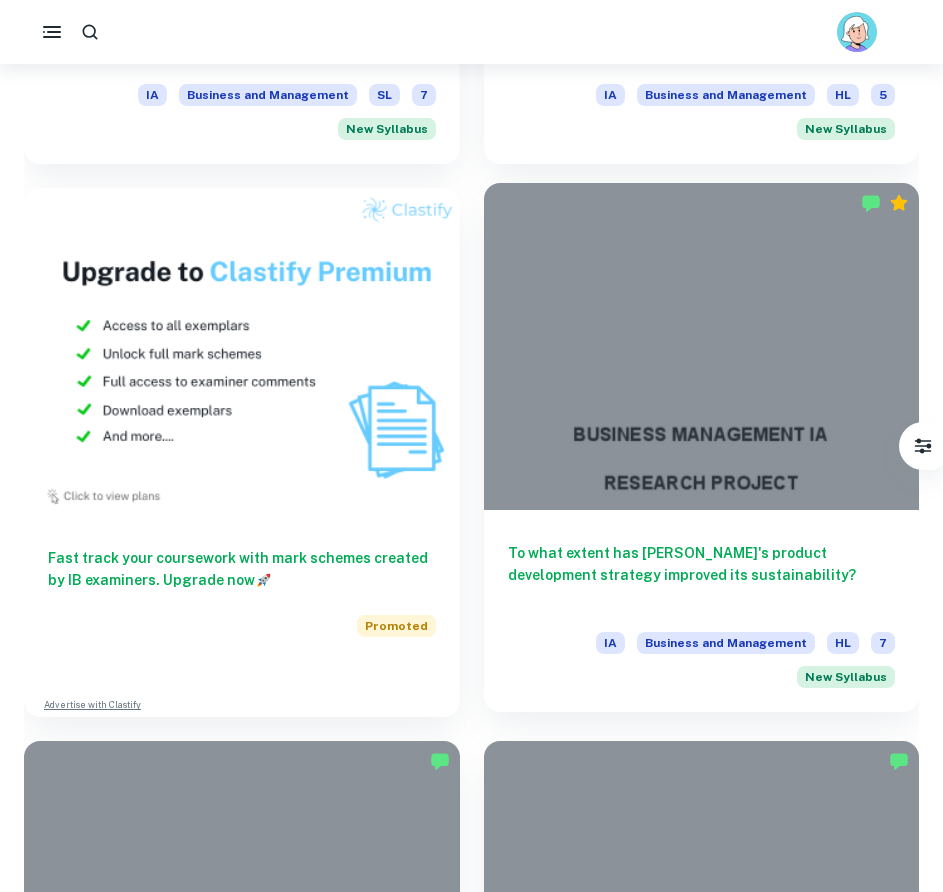 click at bounding box center [702, 346] 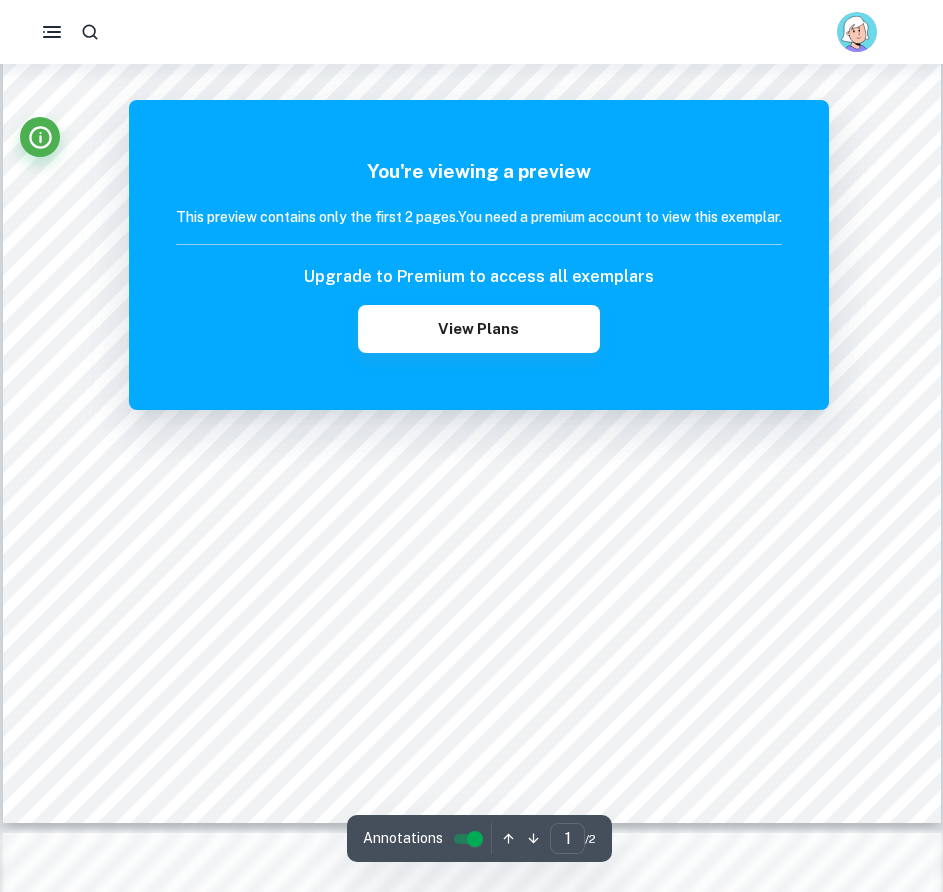 scroll, scrollTop: 100, scrollLeft: 0, axis: vertical 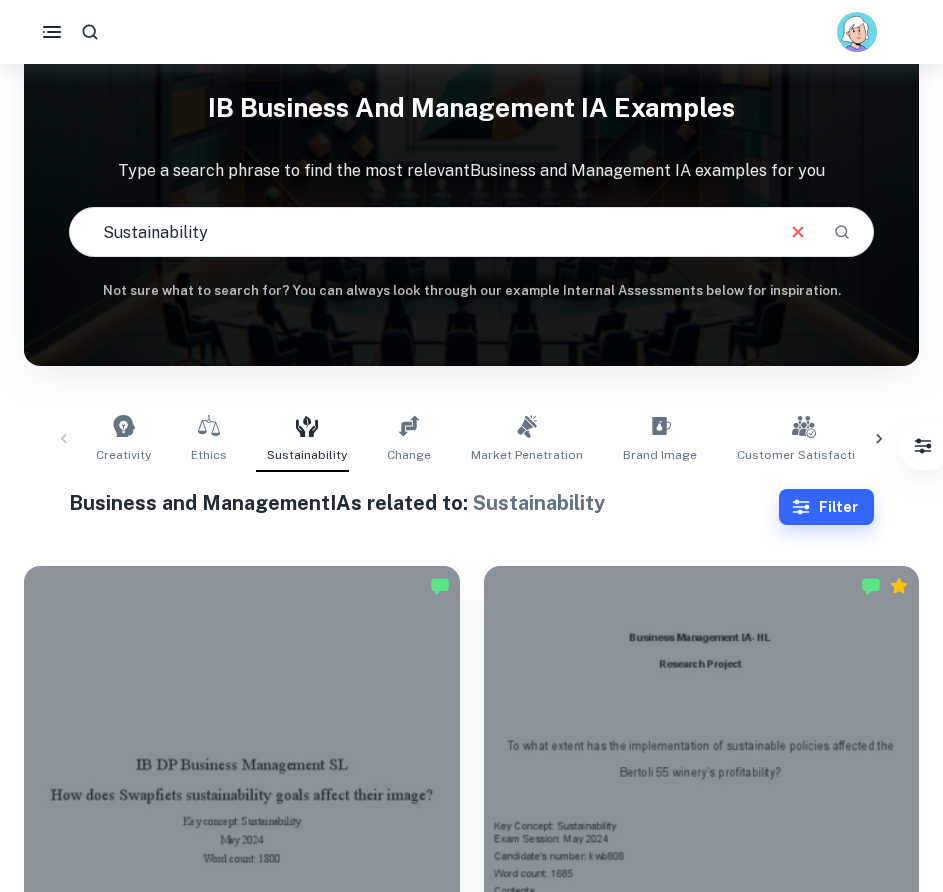 click at bounding box center [879, 439] 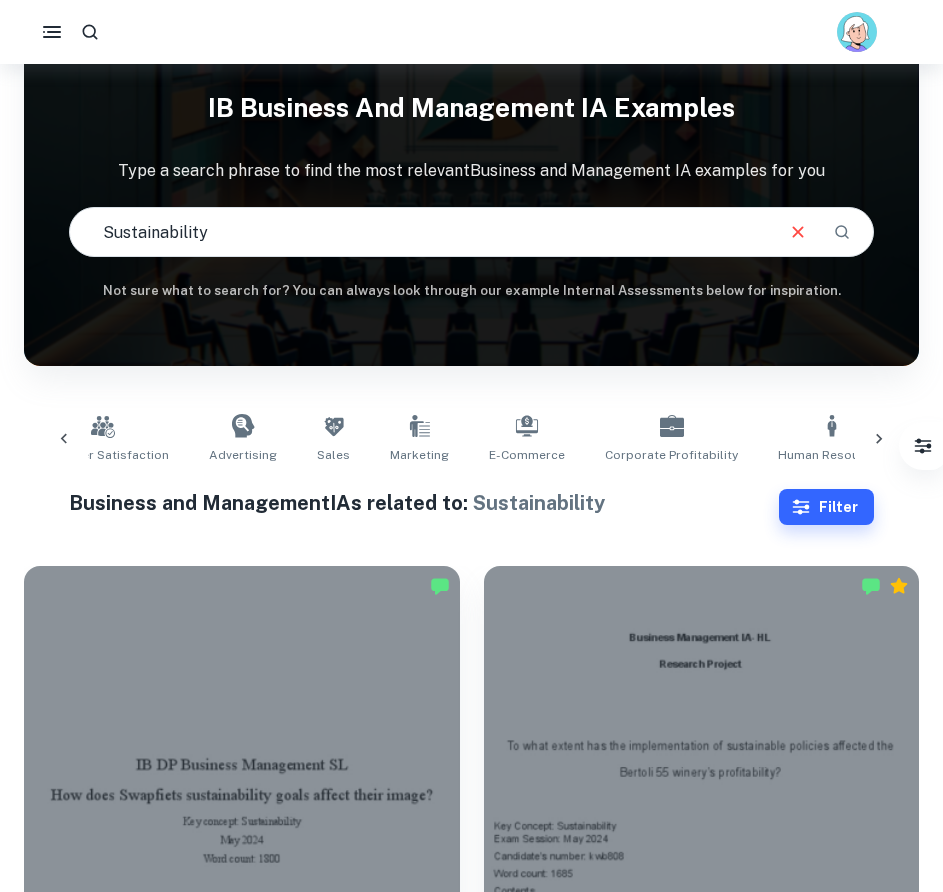 scroll, scrollTop: 0, scrollLeft: 750, axis: horizontal 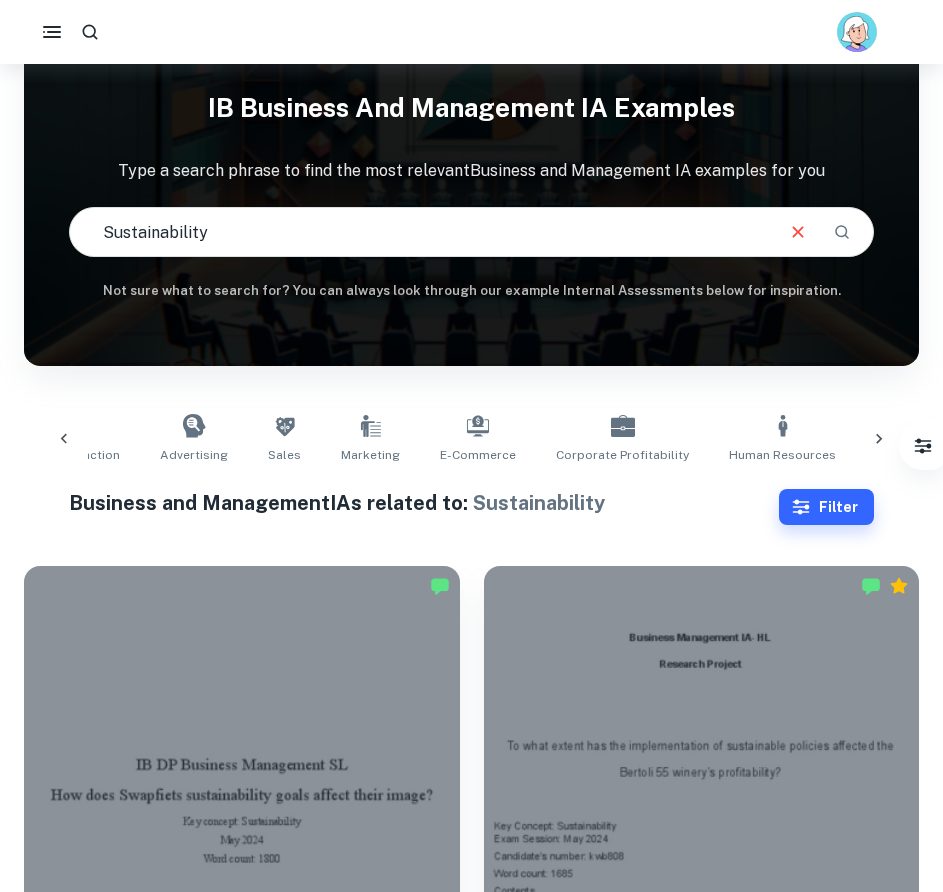 type 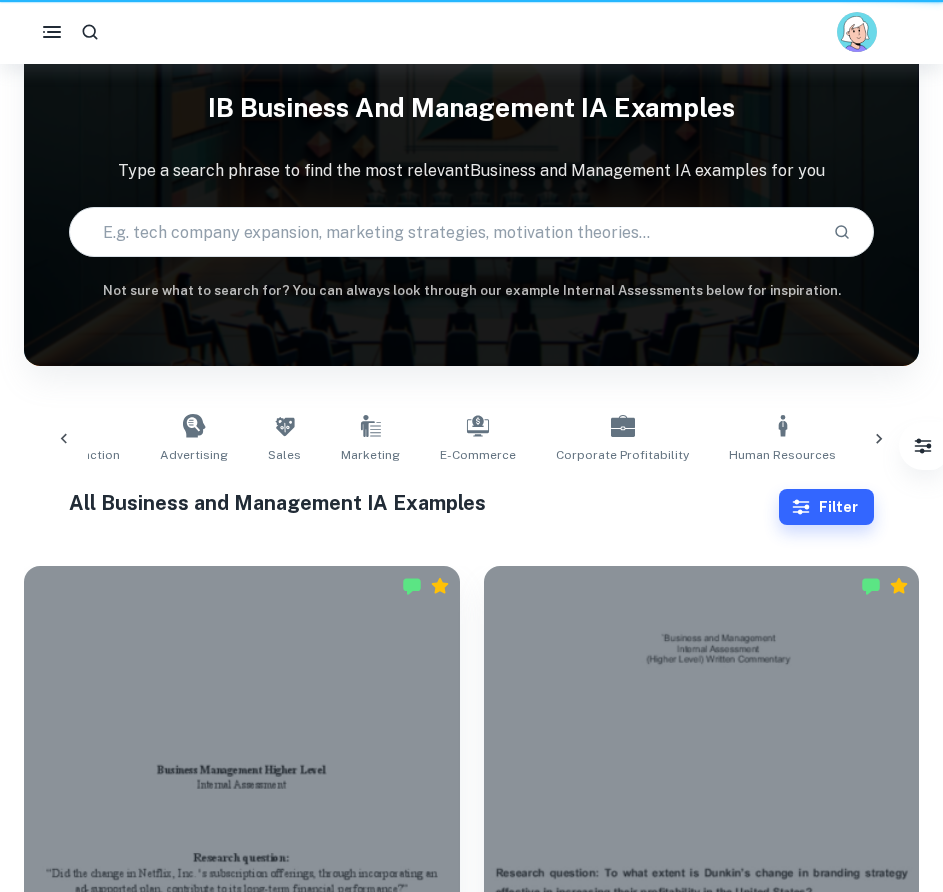 scroll, scrollTop: 100, scrollLeft: 0, axis: vertical 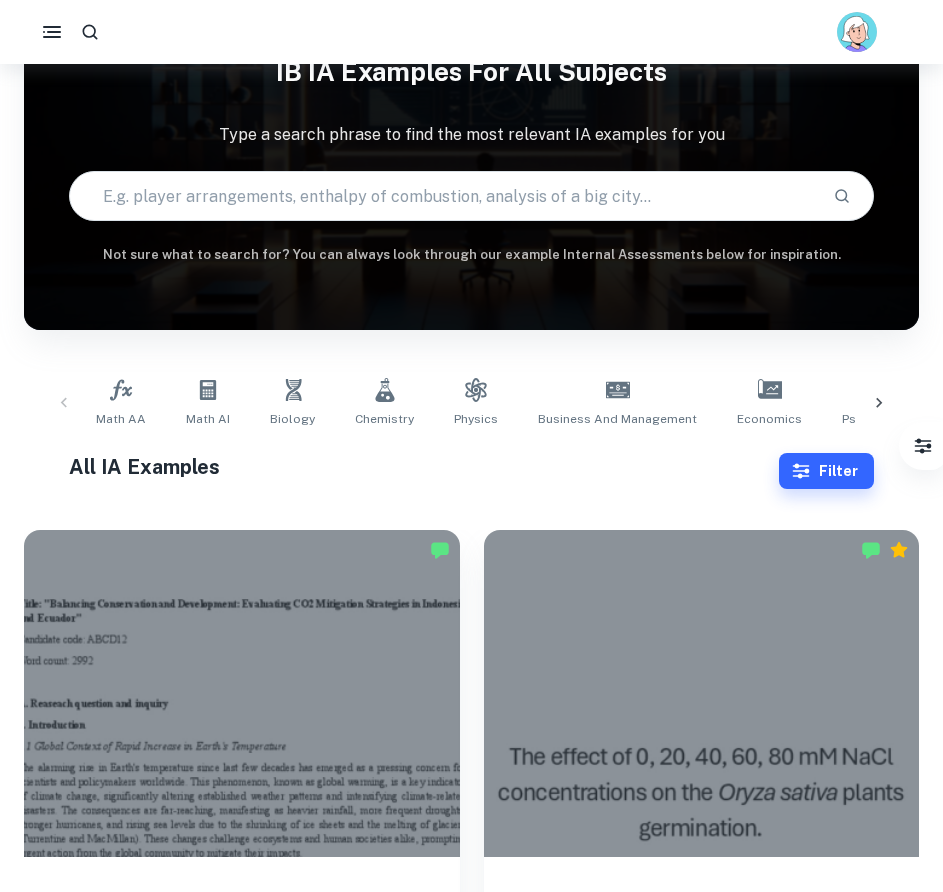 click at bounding box center [444, 196] 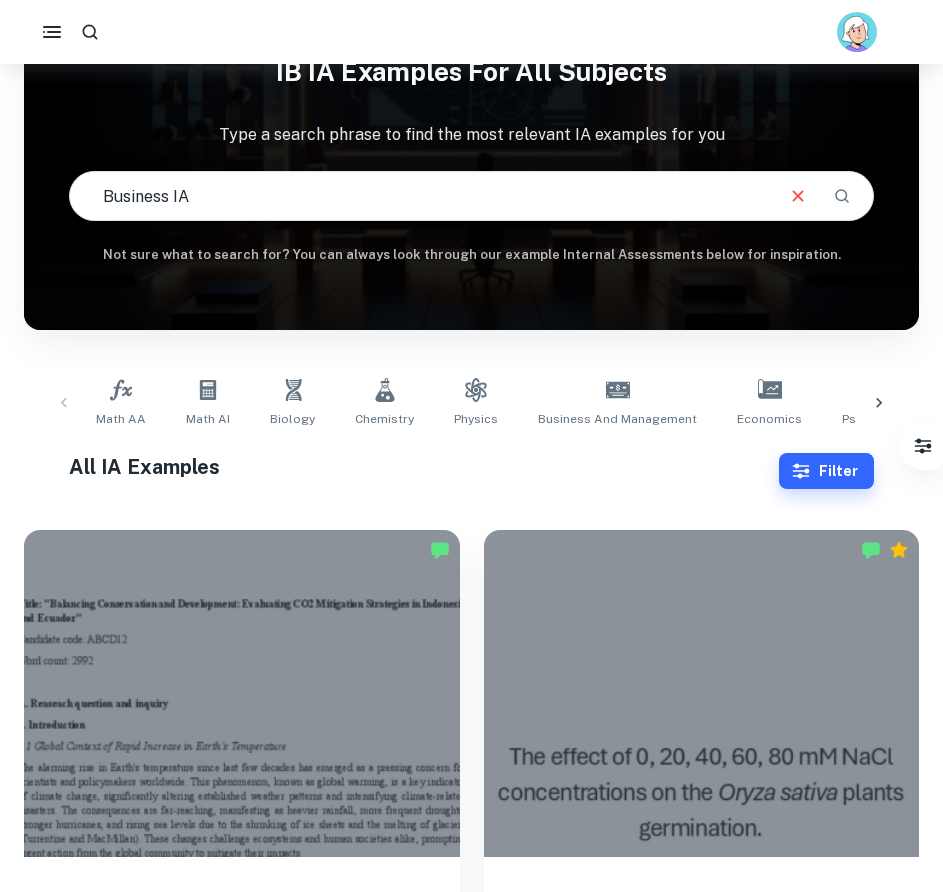 type on "Business IA" 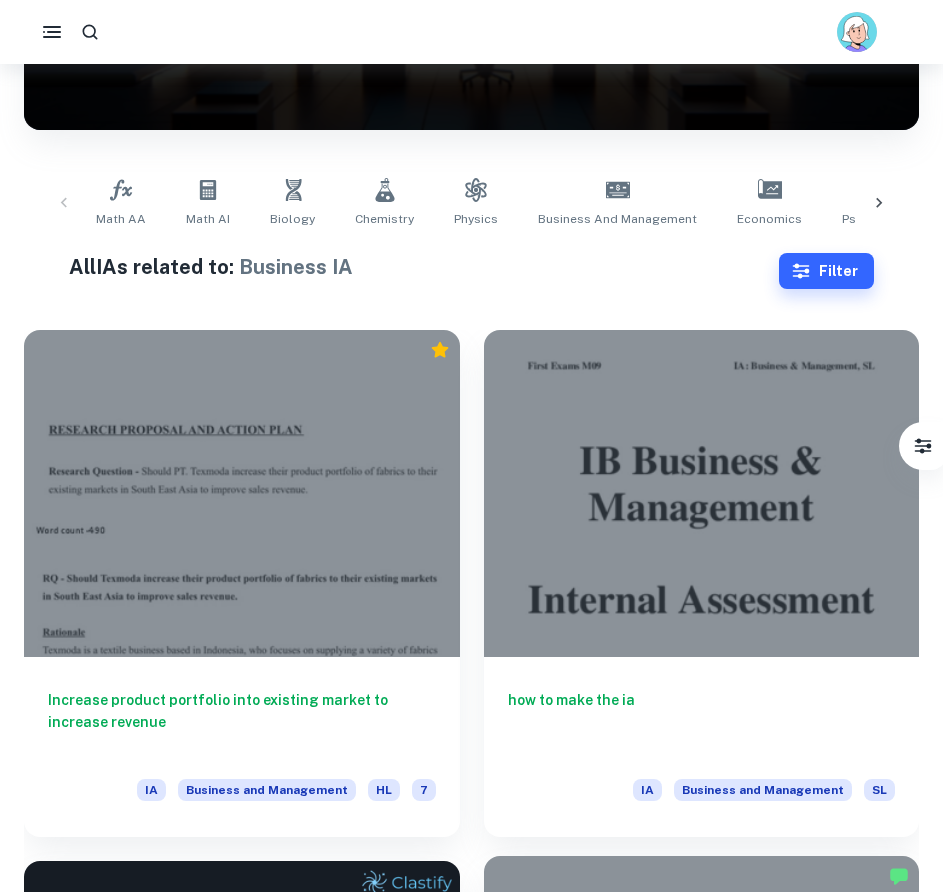 scroll, scrollTop: 0, scrollLeft: 0, axis: both 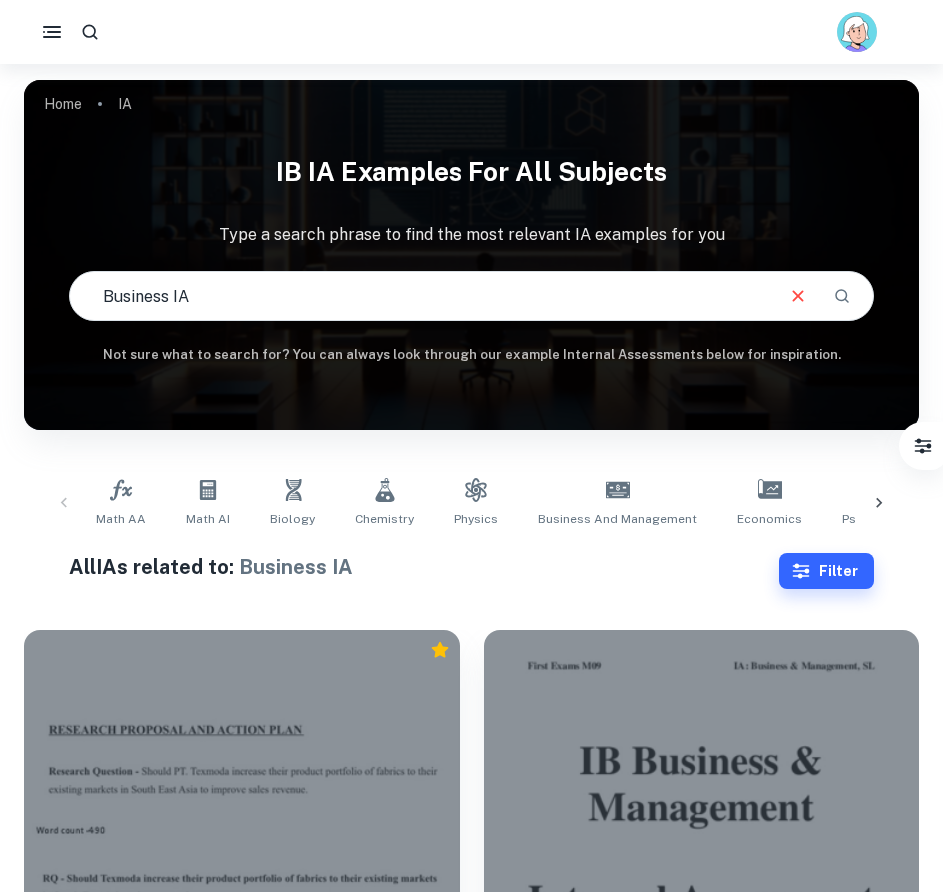 drag, startPoint x: 288, startPoint y: 302, endPoint x: -153, endPoint y: 301, distance: 441.00113 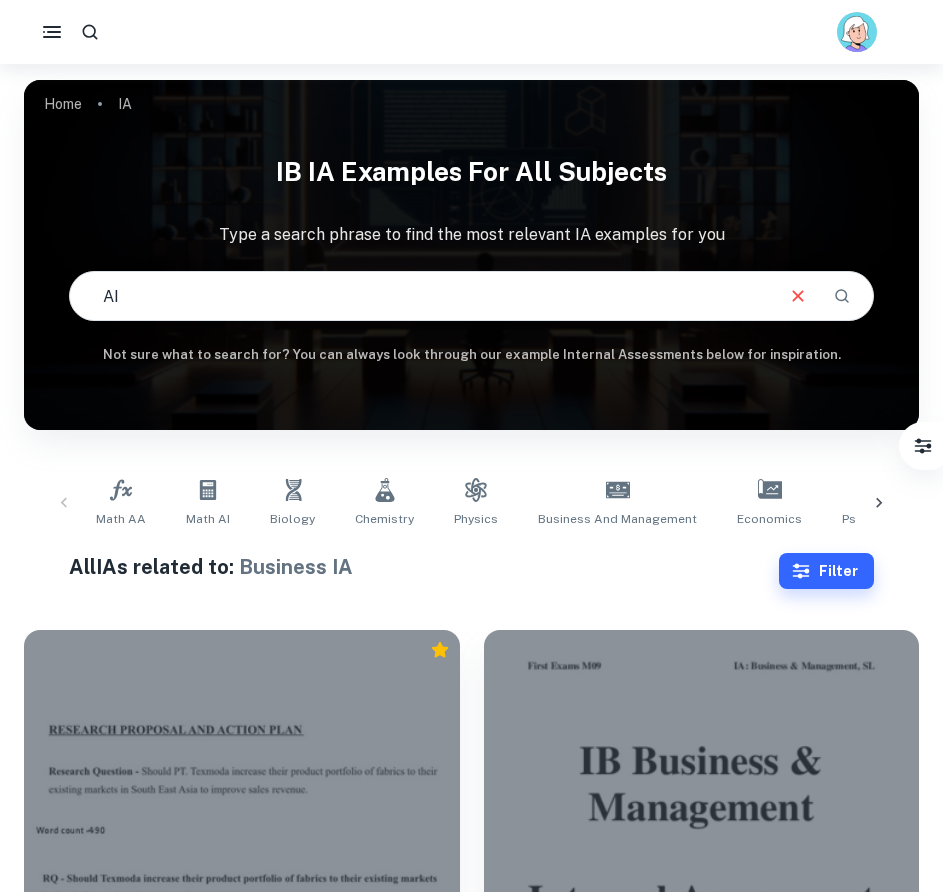 type on "AI" 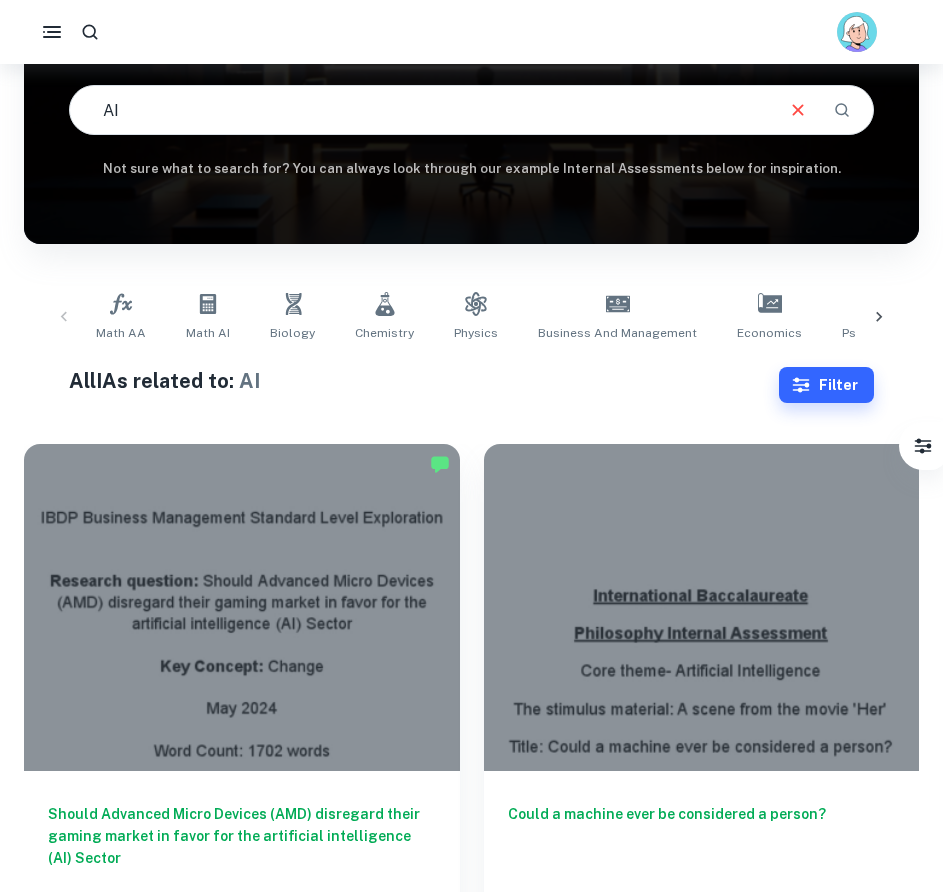 scroll, scrollTop: 200, scrollLeft: 0, axis: vertical 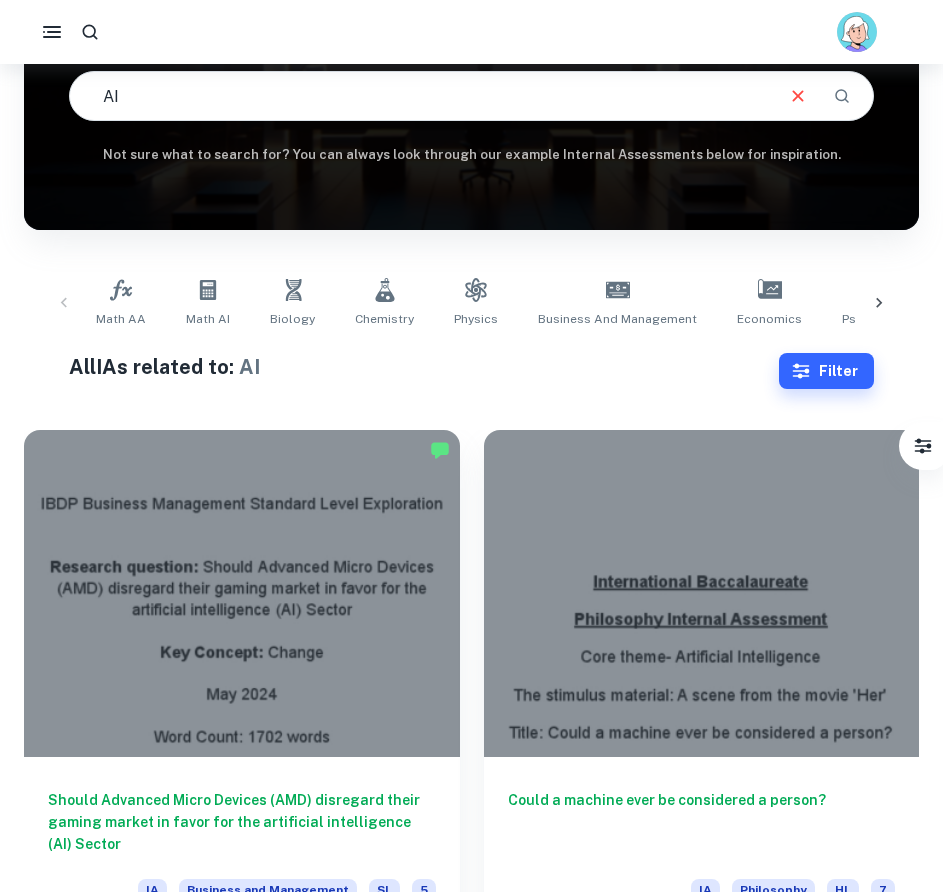 drag, startPoint x: 157, startPoint y: 99, endPoint x: -51, endPoint y: 66, distance: 210.60152 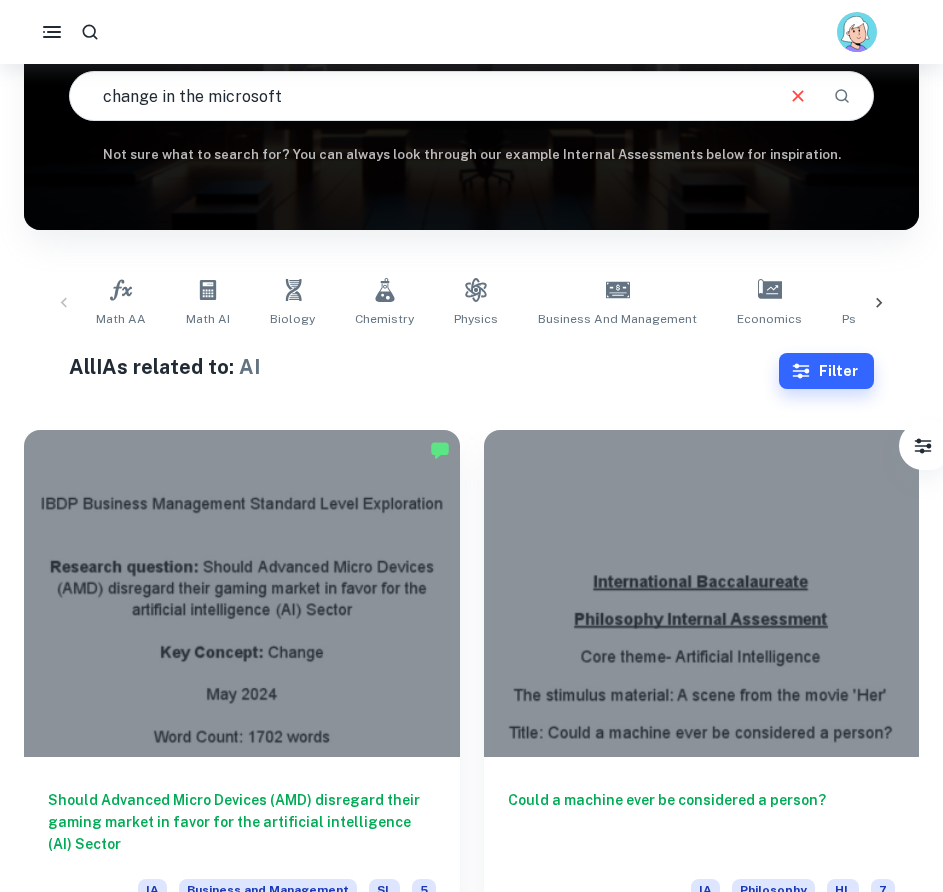 type on "change in the microsoft" 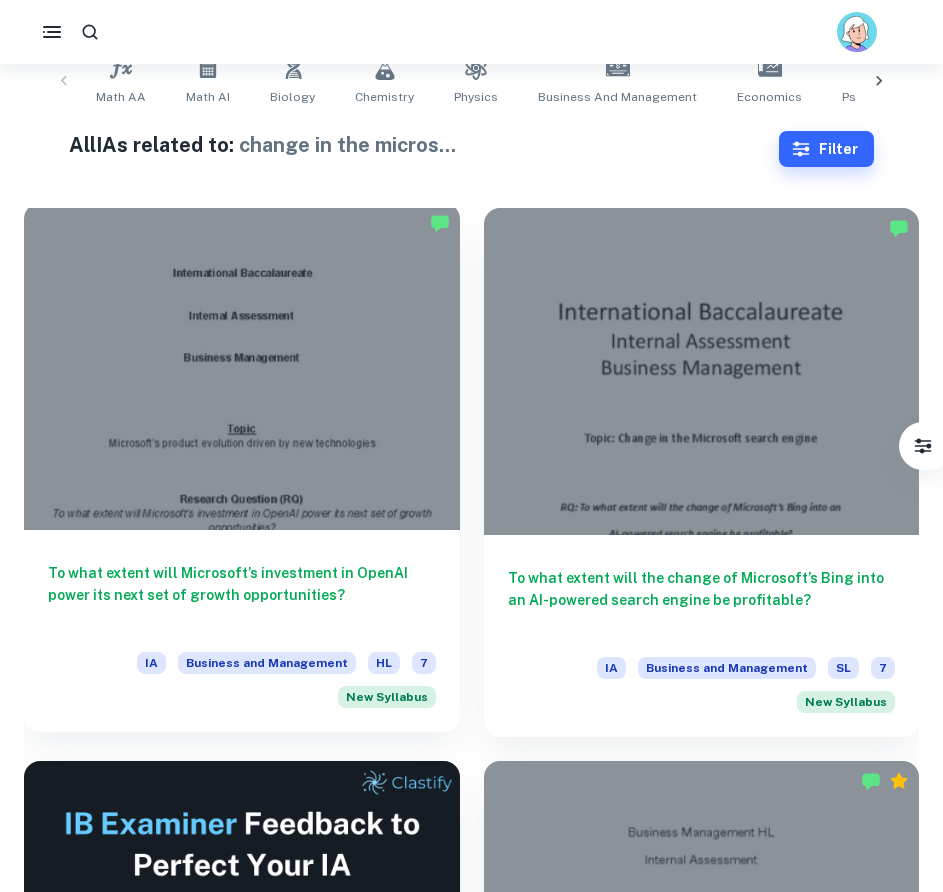 scroll, scrollTop: 500, scrollLeft: 0, axis: vertical 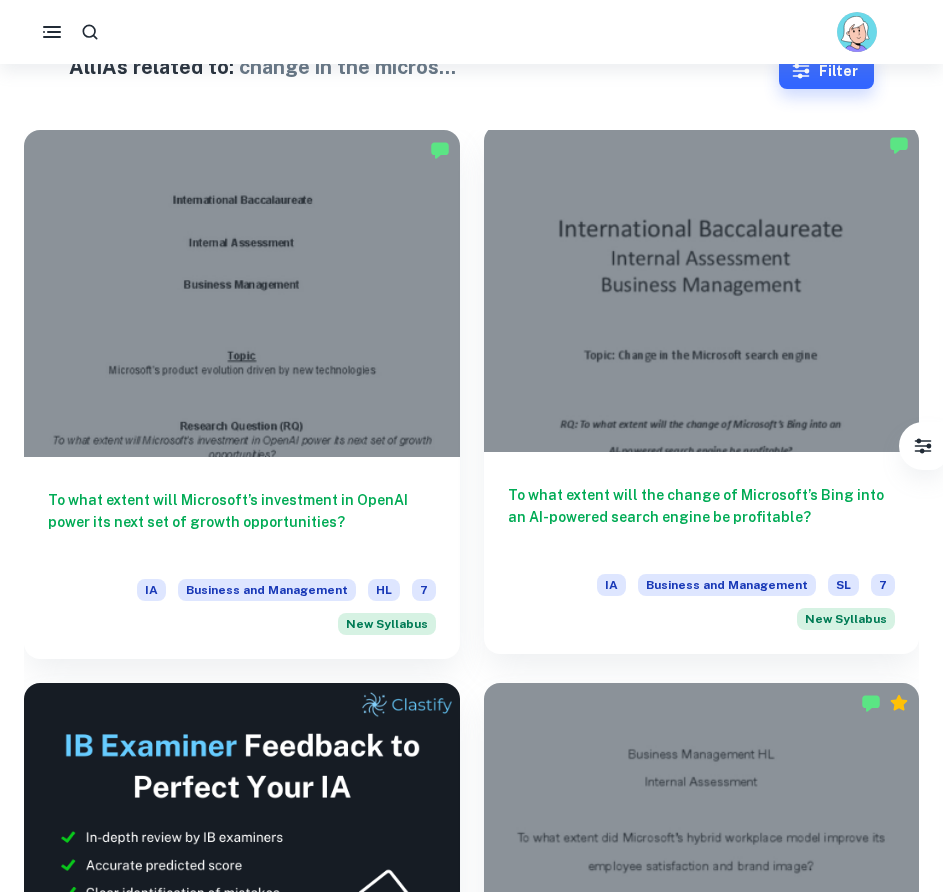 click at bounding box center [702, 288] 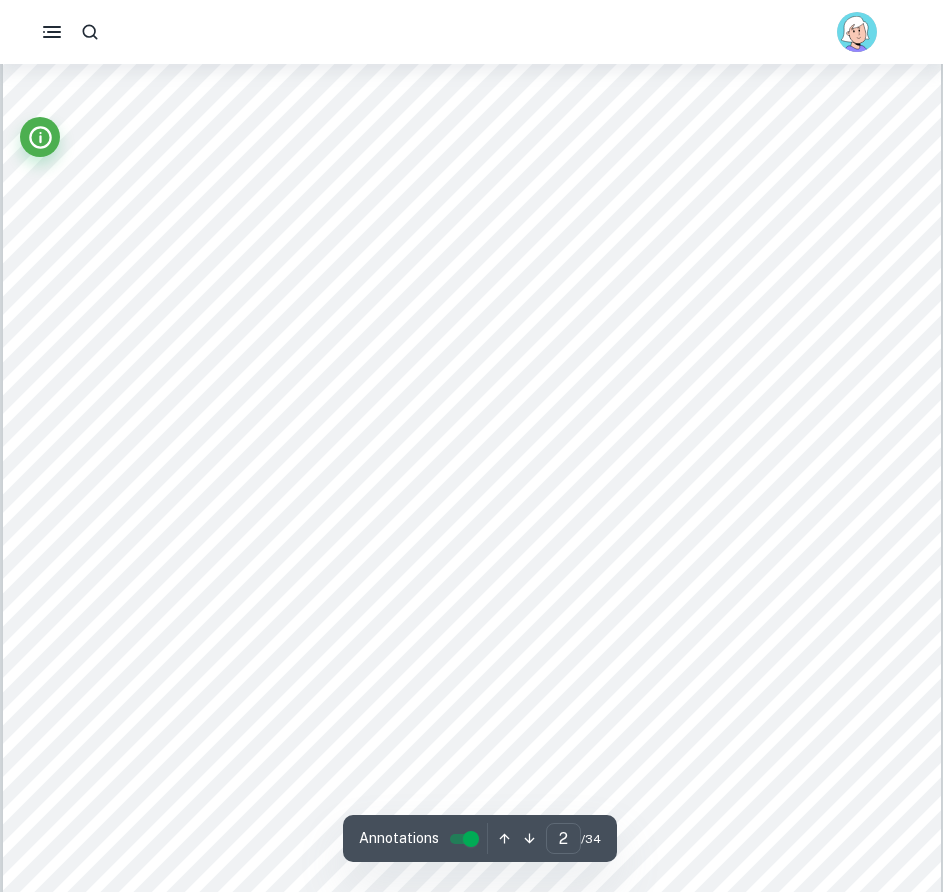 scroll, scrollTop: 1700, scrollLeft: 0, axis: vertical 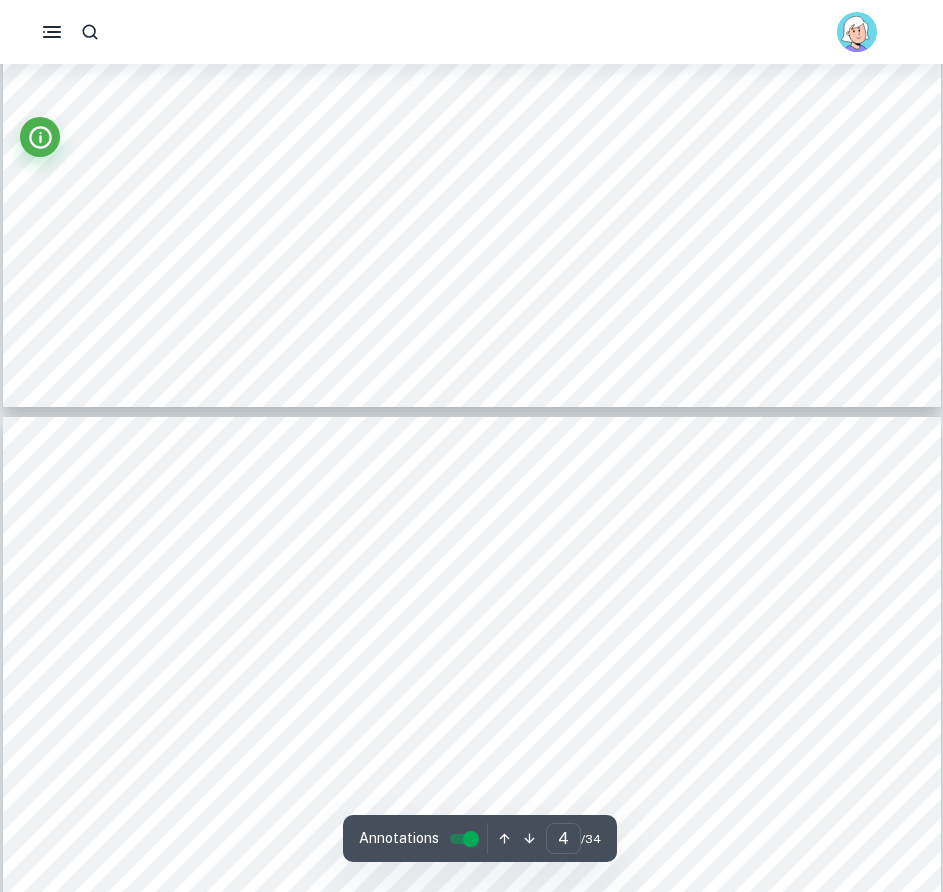 type on "3" 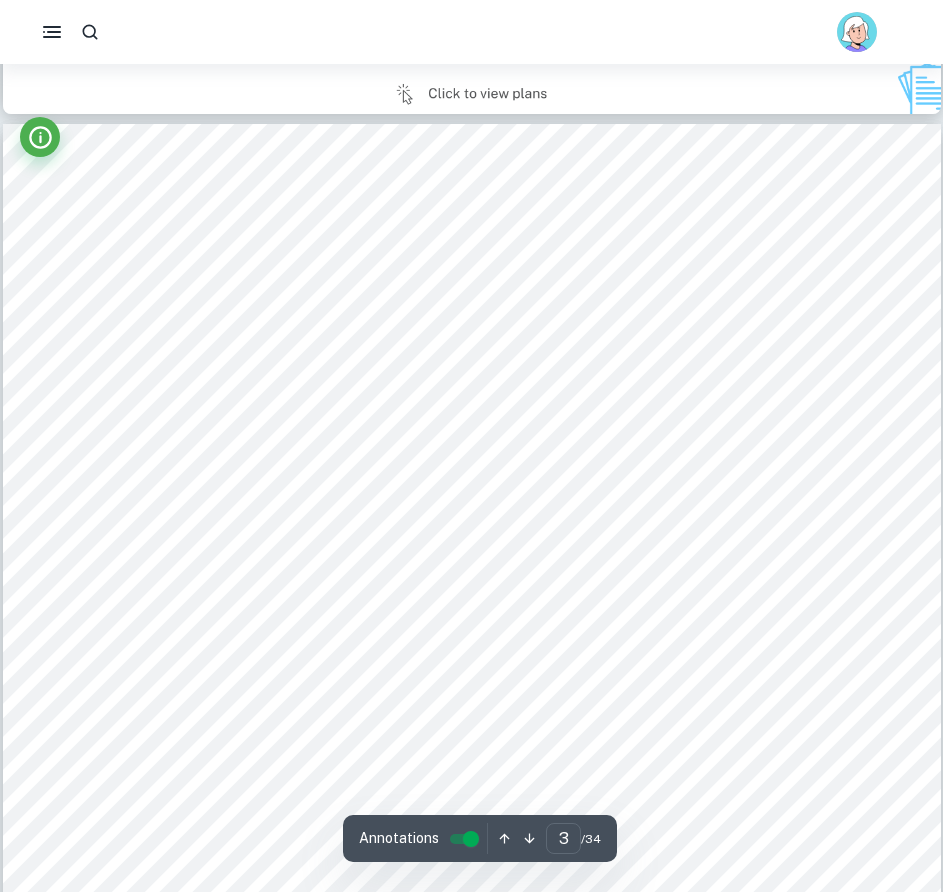 scroll, scrollTop: 2900, scrollLeft: 0, axis: vertical 